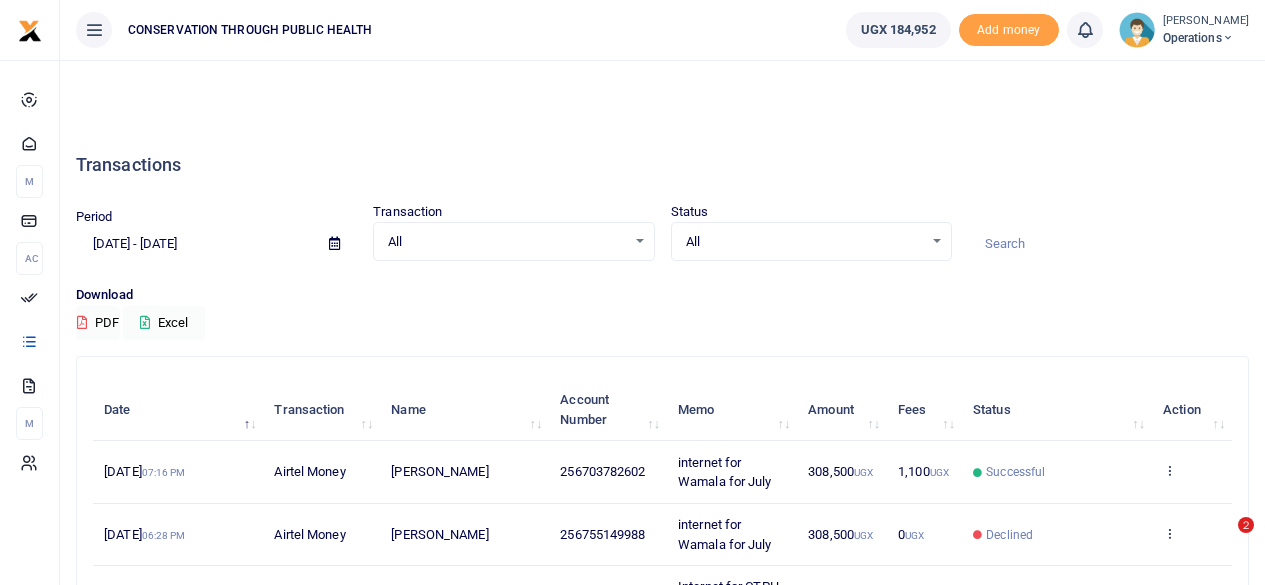 scroll, scrollTop: 400, scrollLeft: 0, axis: vertical 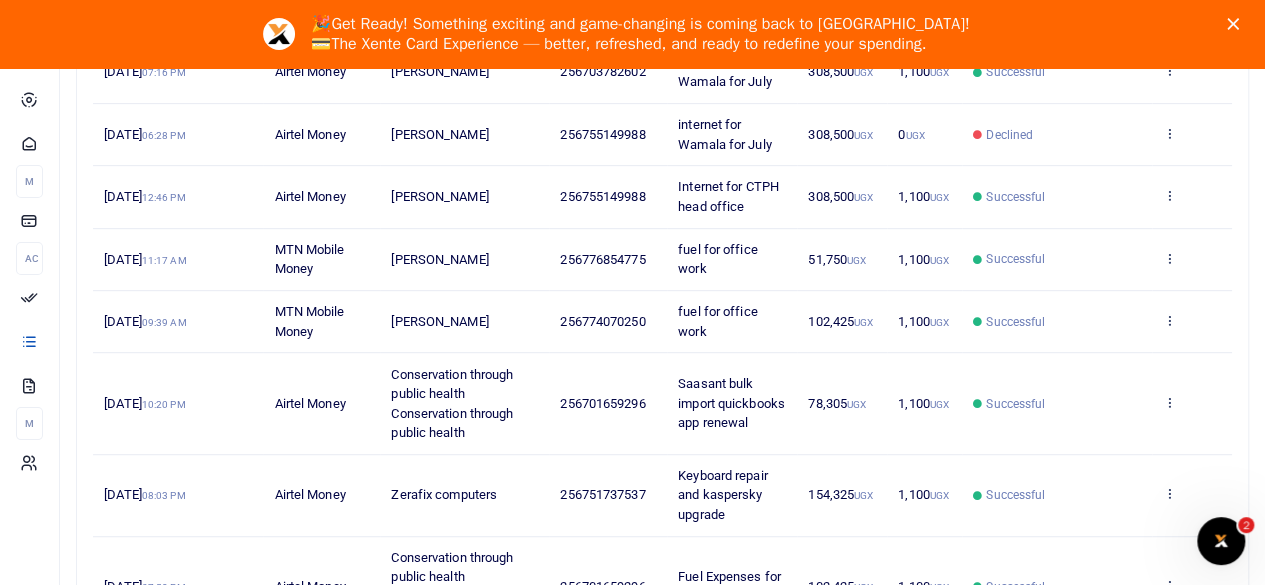 click on "[DATE]  07:16 PM Airtel Money Jolly Ahebwa 256703782602 internet for Wamala for July  308,500 UGX  1,100 UGX  Successful
View details
Send again
[DATE]  06:28 PM Airtel Money [PERSON_NAME] 256755149988 internet for Wamala for July  308,500 UGX  0 UGX  Declined
View details
Send again
[DATE]  12:46 PM Airtel Money [PERSON_NAME] 256755149988 Internet for CTPH head office  308,500 UGX  1,100 UGX  Successful
11:17 AM 0" at bounding box center (662, 420) 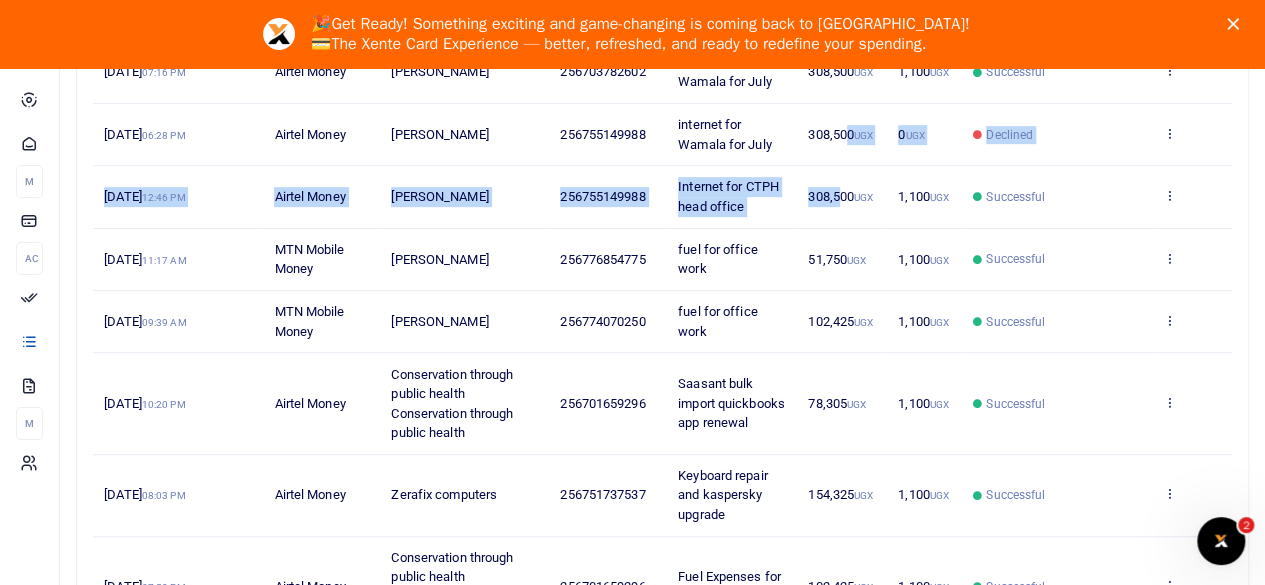click on "308,500 UGX" at bounding box center [842, 135] 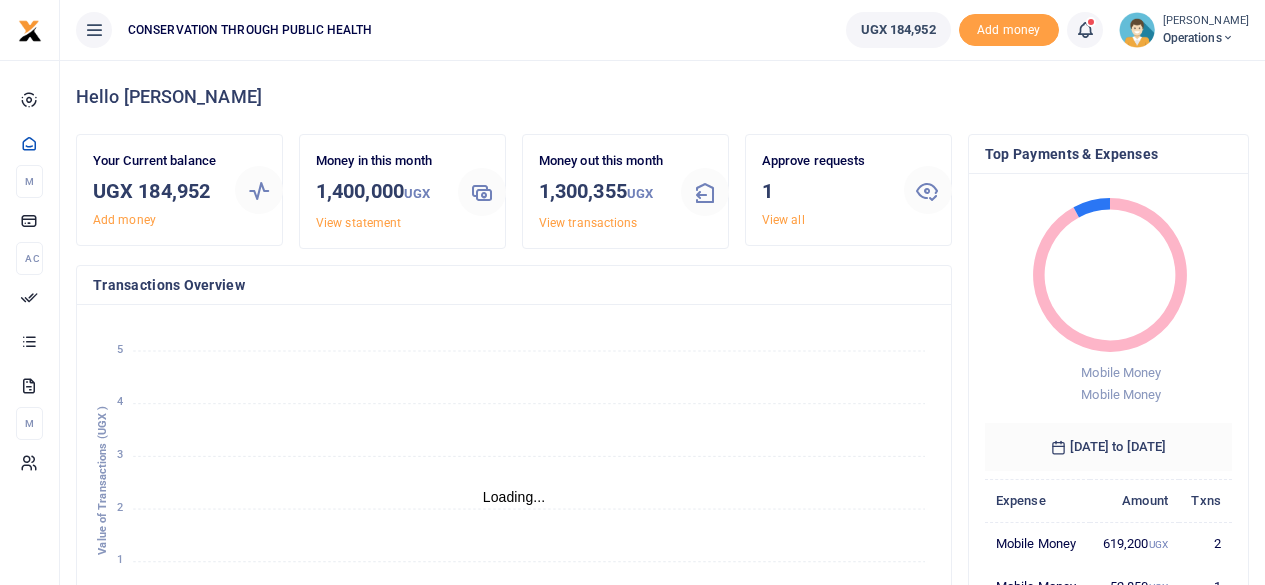 scroll, scrollTop: 0, scrollLeft: 0, axis: both 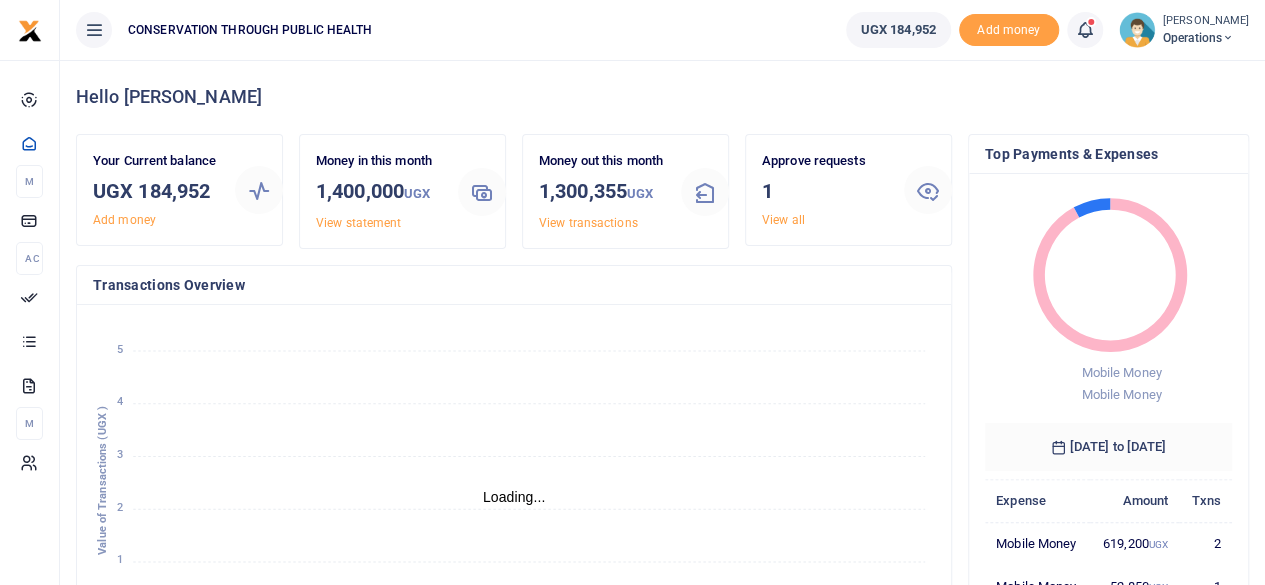 click on "Approve requests
1
View all" at bounding box center (825, 190) 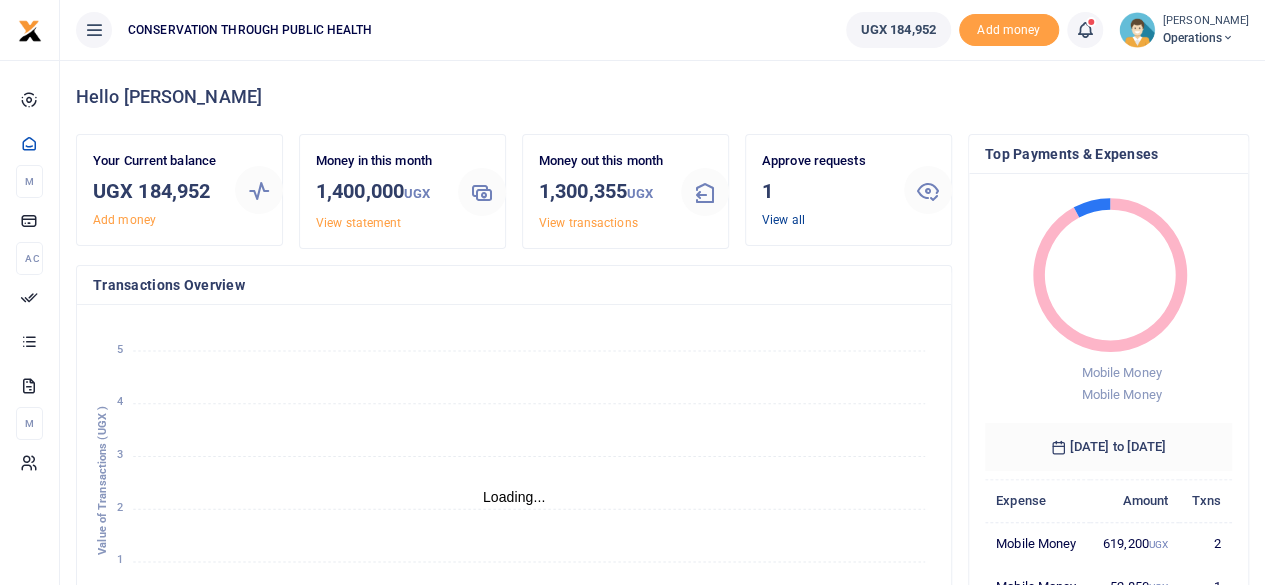 click on "View all" at bounding box center (783, 220) 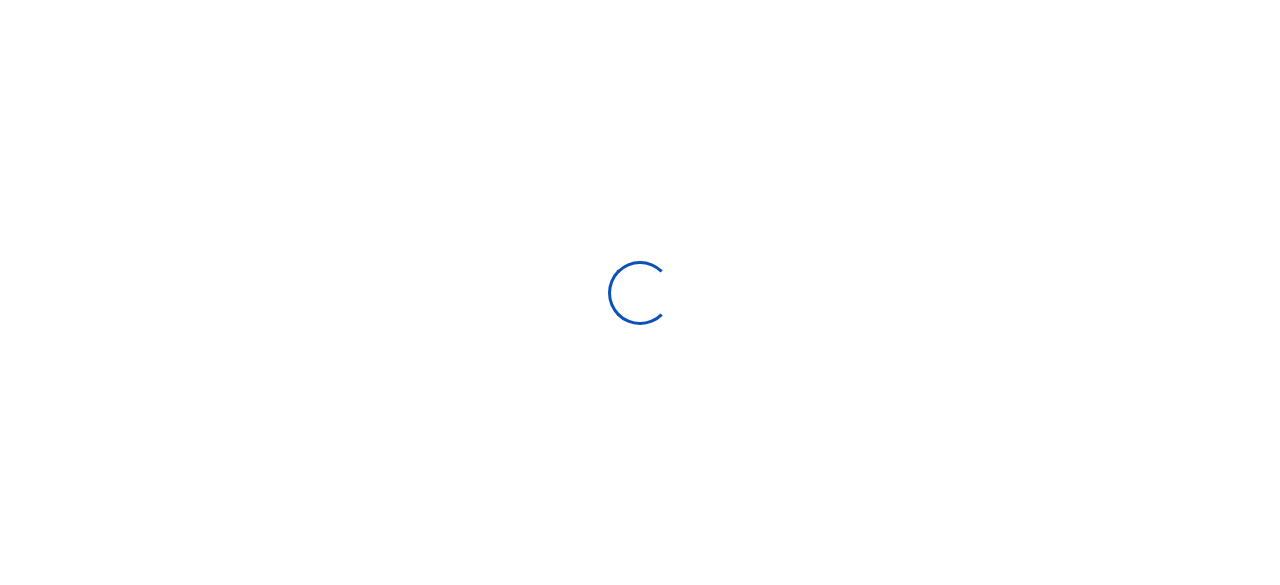 scroll, scrollTop: 0, scrollLeft: 0, axis: both 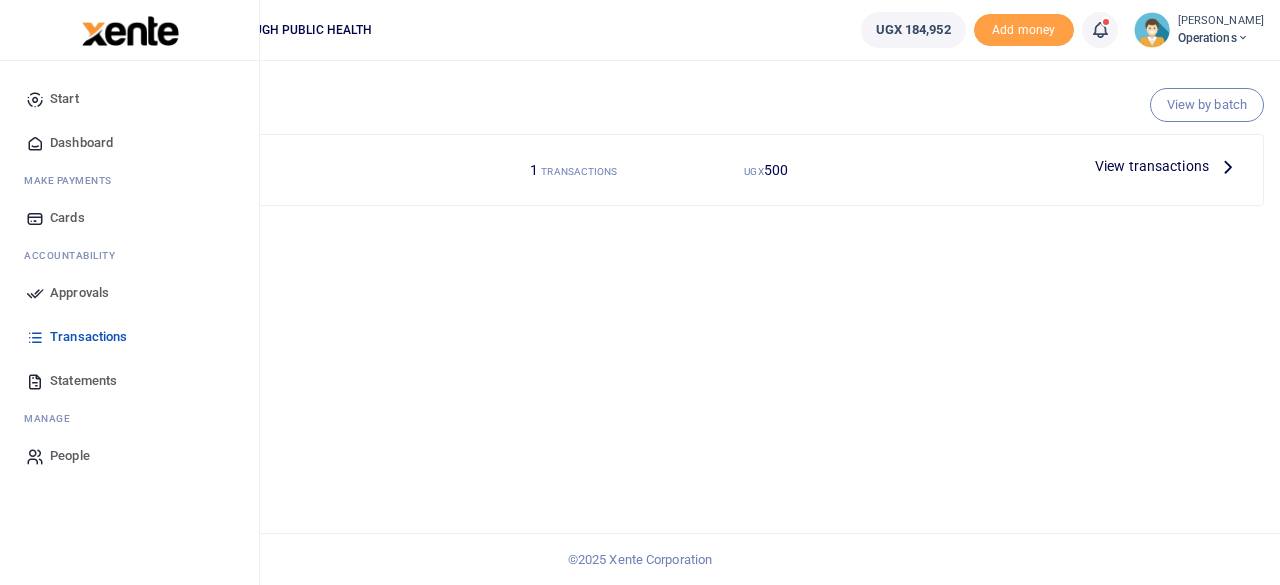 click on "Dashboard" at bounding box center [129, 143] 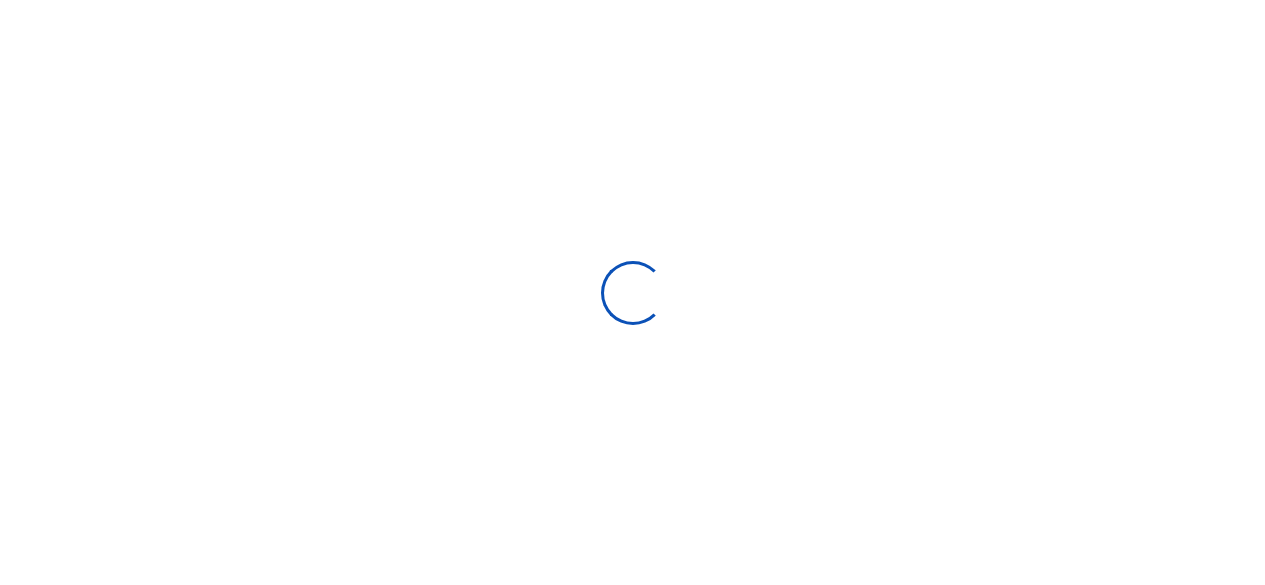 scroll, scrollTop: 0, scrollLeft: 0, axis: both 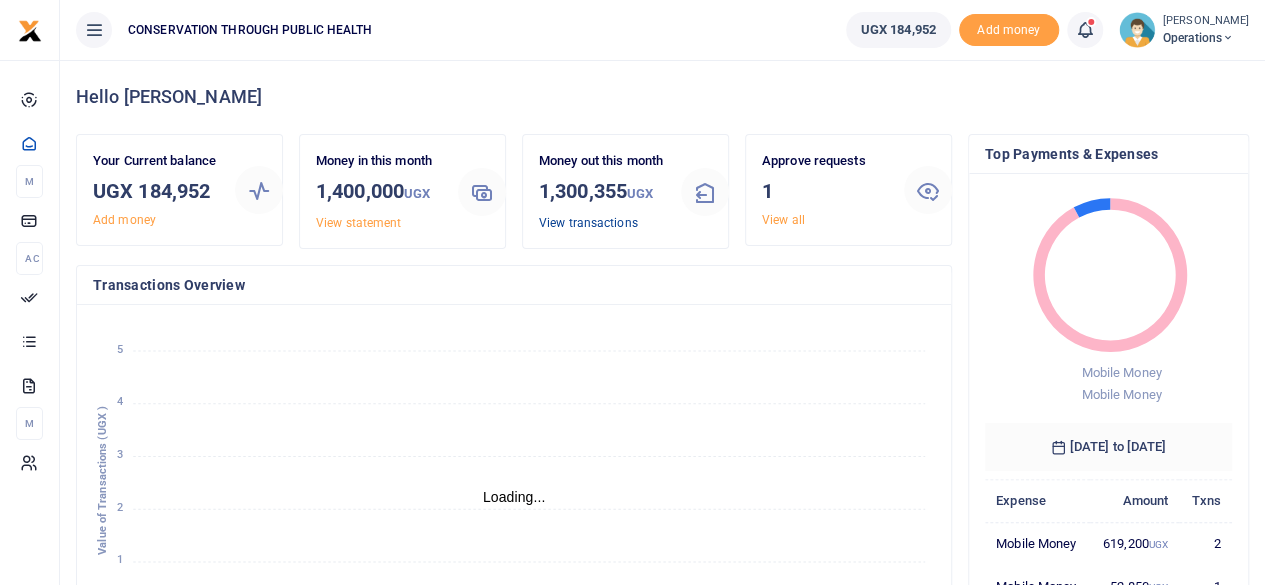 click on "View transactions" at bounding box center (588, 223) 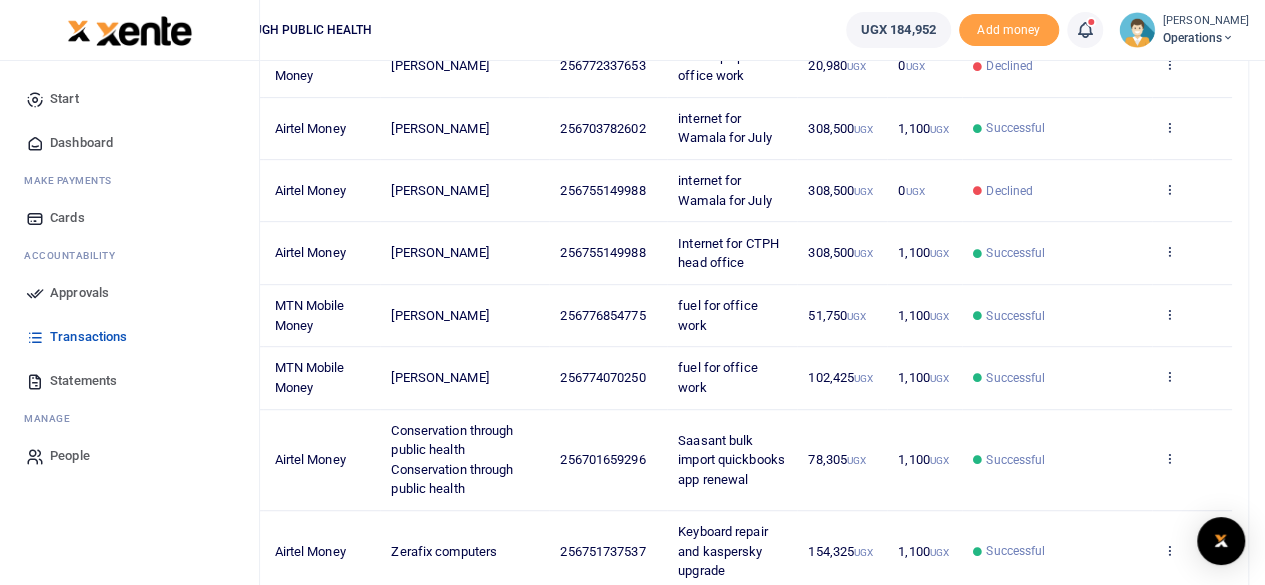 scroll, scrollTop: 0, scrollLeft: 0, axis: both 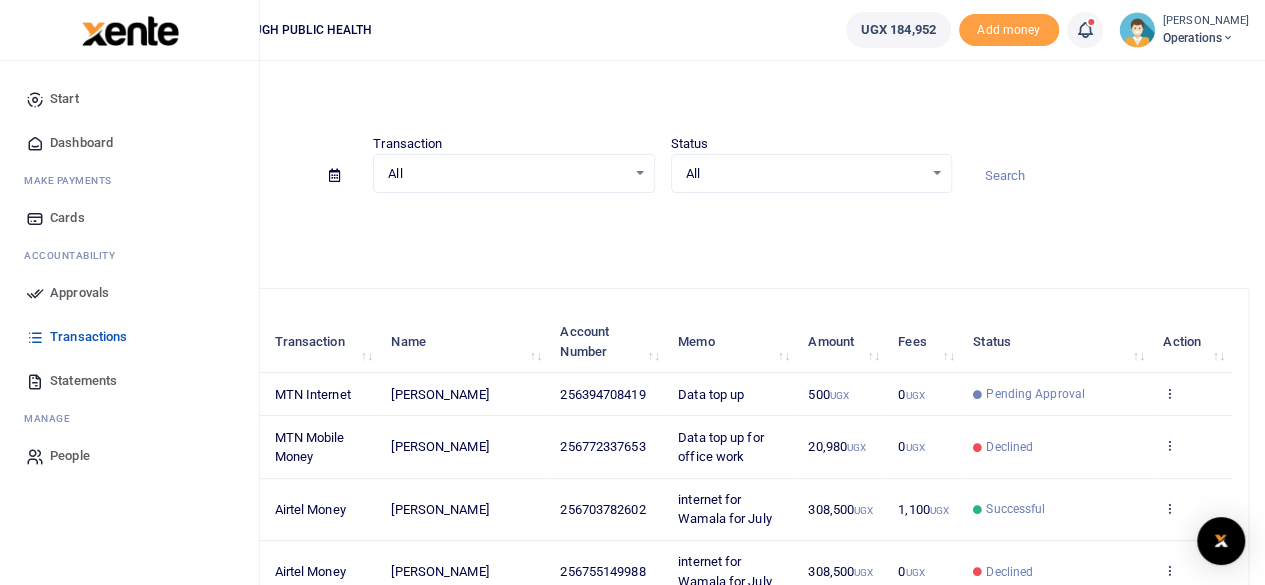 click on "Dashboard" at bounding box center (81, 143) 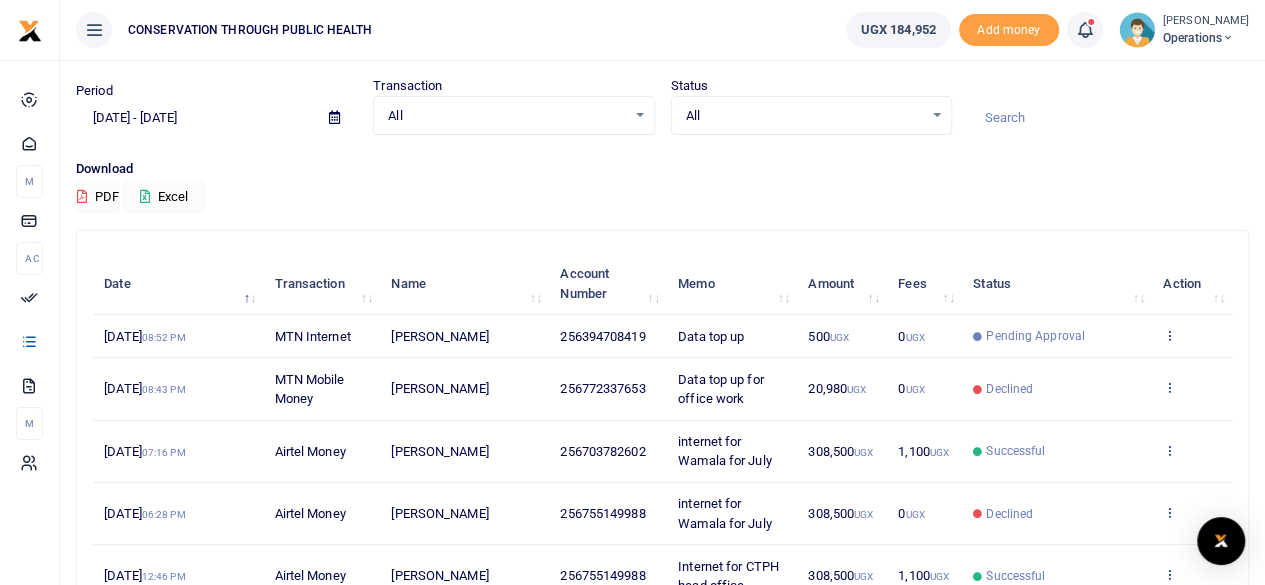 scroll, scrollTop: 100, scrollLeft: 0, axis: vertical 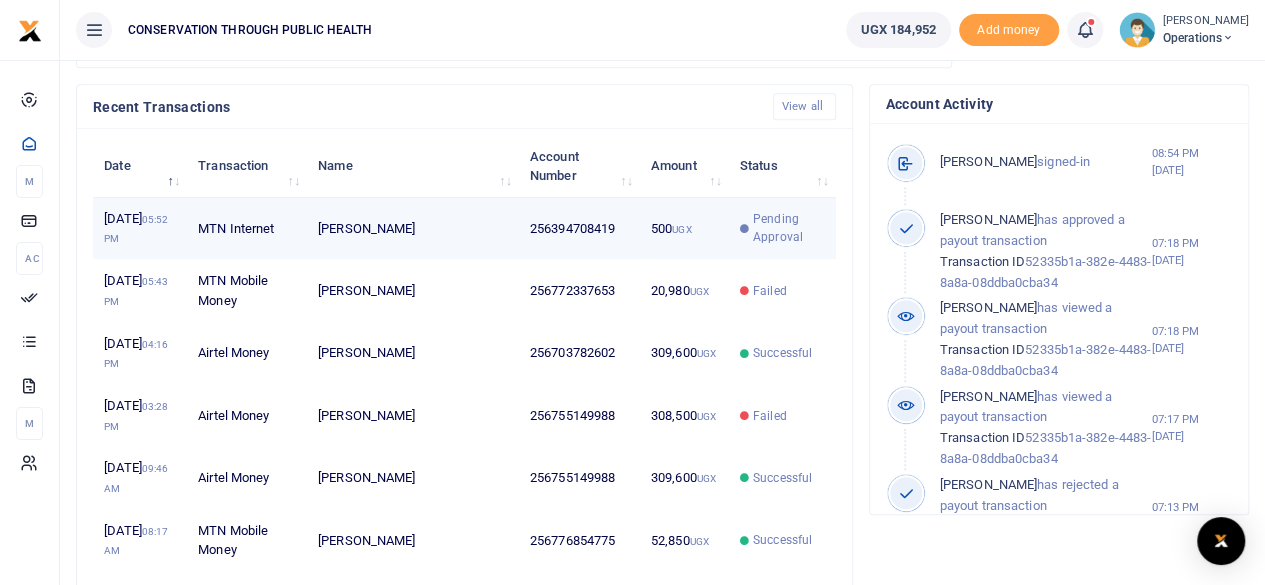 click on "[PERSON_NAME]" at bounding box center (413, 229) 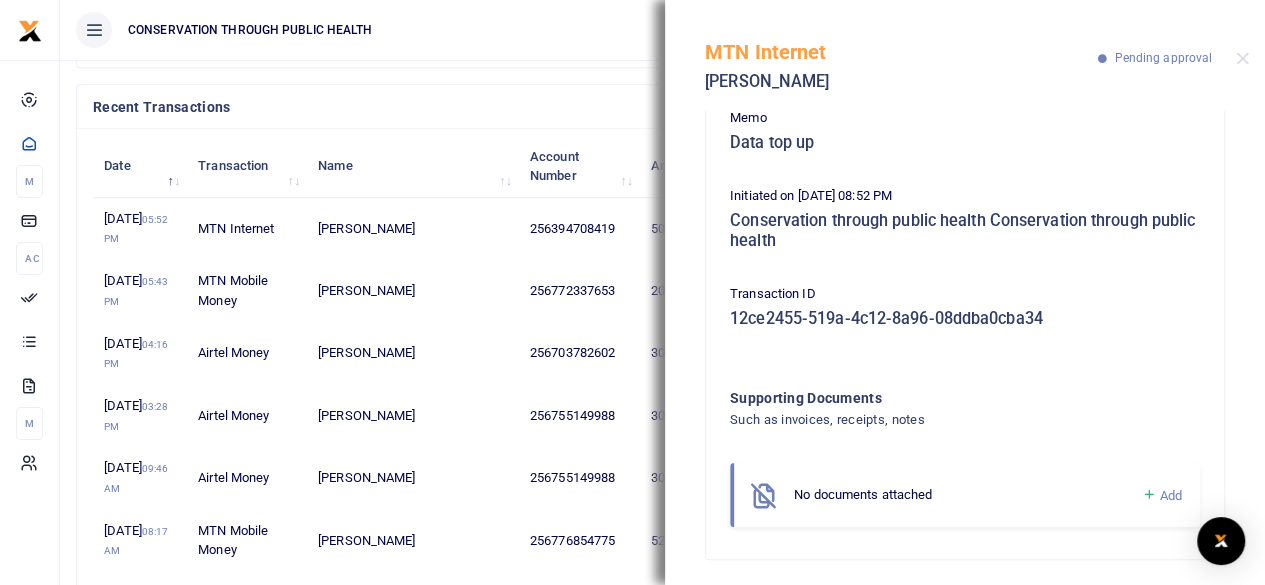 scroll, scrollTop: 272, scrollLeft: 0, axis: vertical 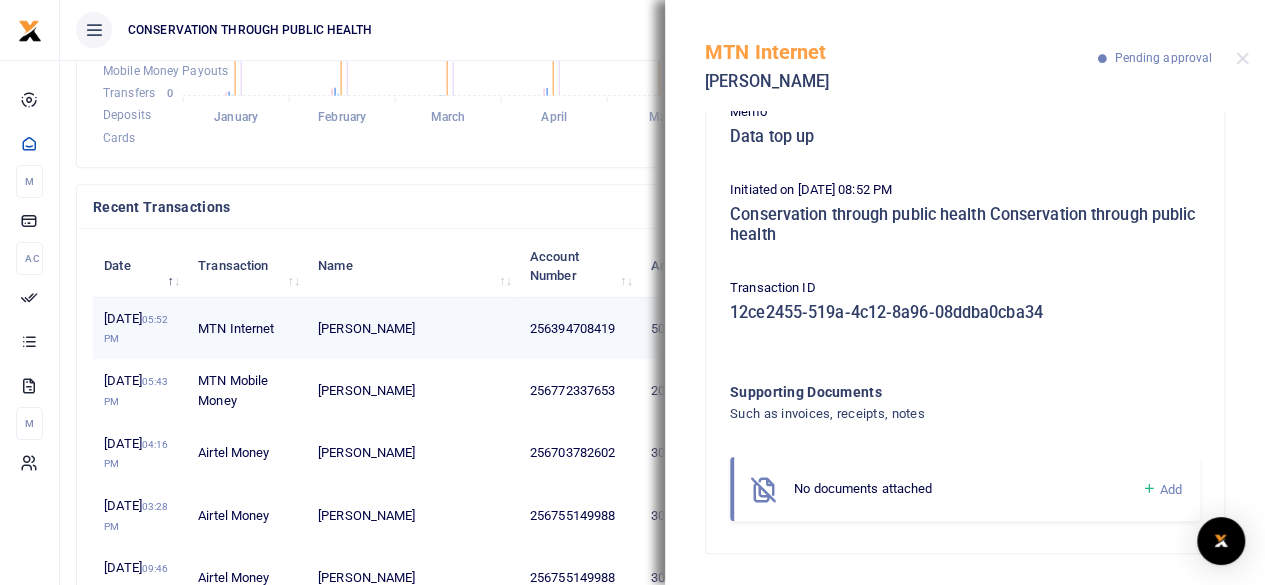 click on "256394708419" at bounding box center [579, 329] 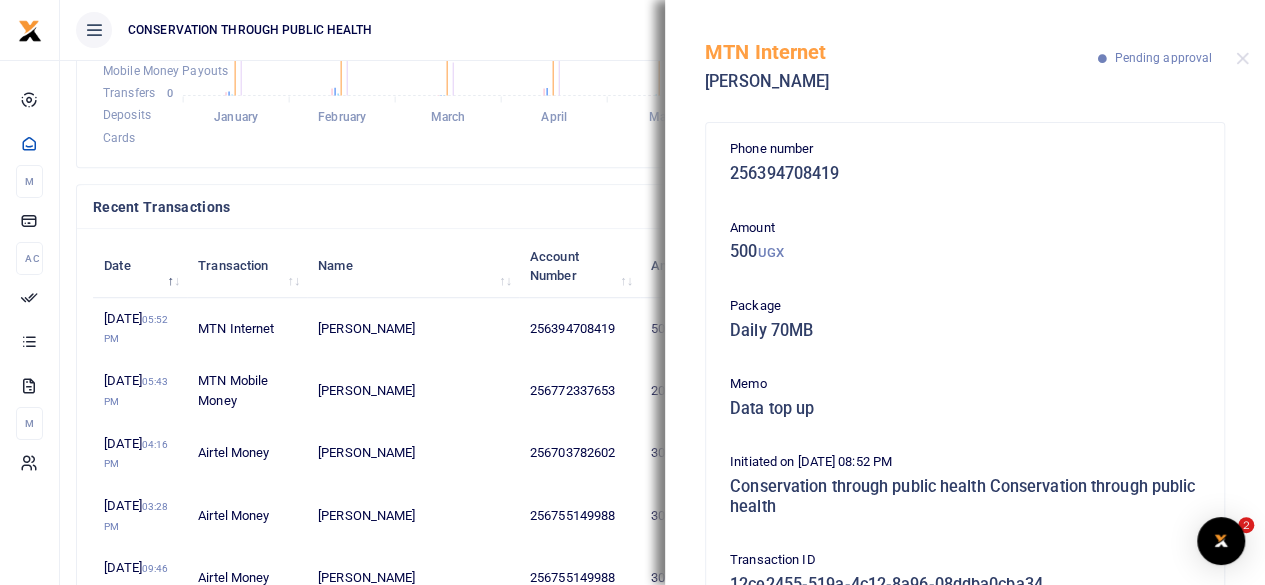 scroll, scrollTop: 200, scrollLeft: 0, axis: vertical 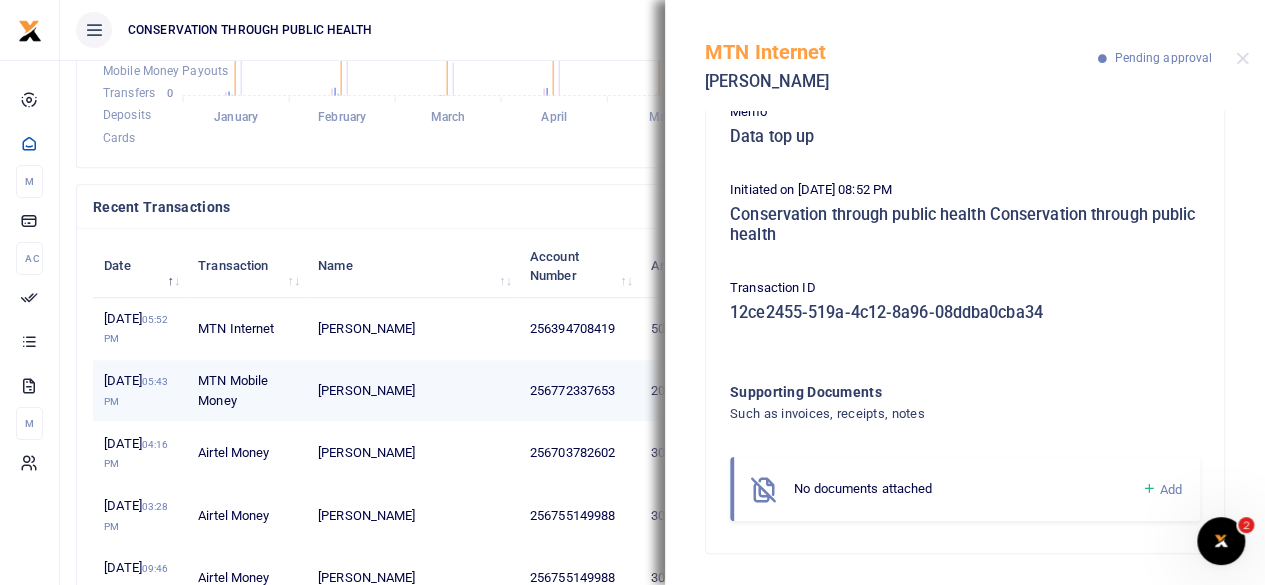 click on "MTN Mobile Money" at bounding box center (247, 391) 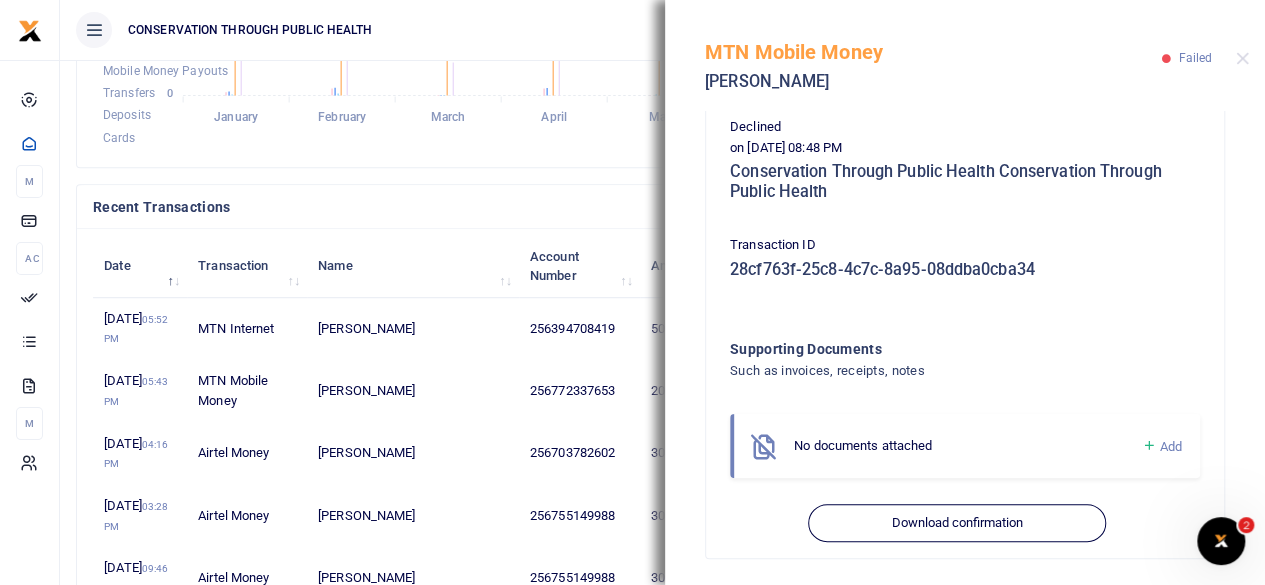 scroll, scrollTop: 418, scrollLeft: 0, axis: vertical 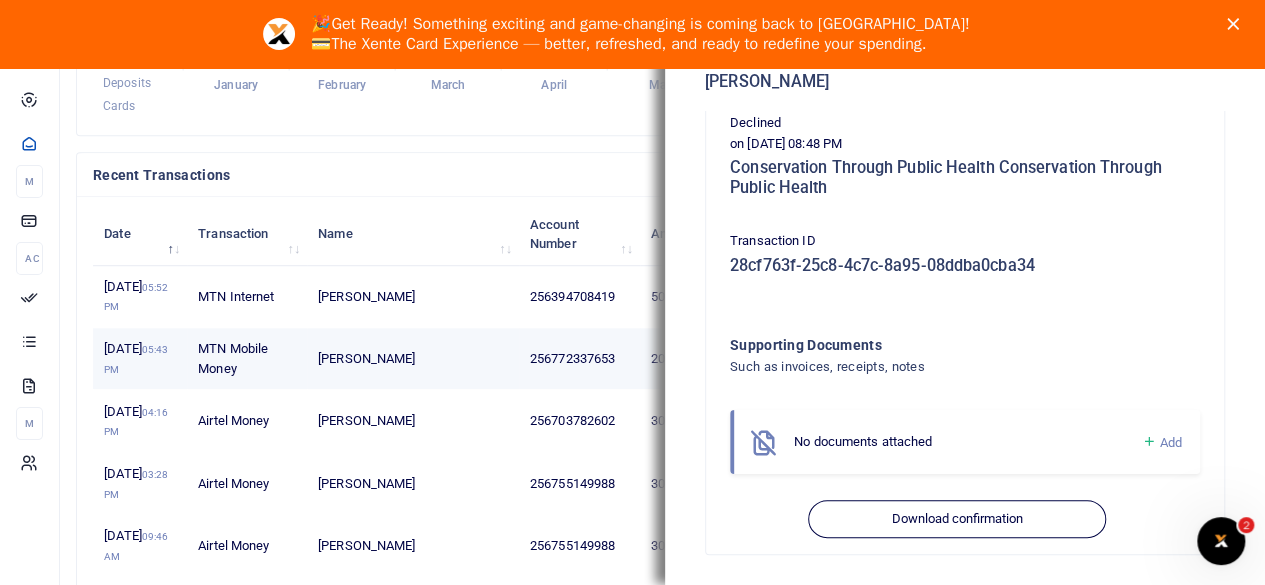 click on "Stephen Rubanga" at bounding box center (413, 359) 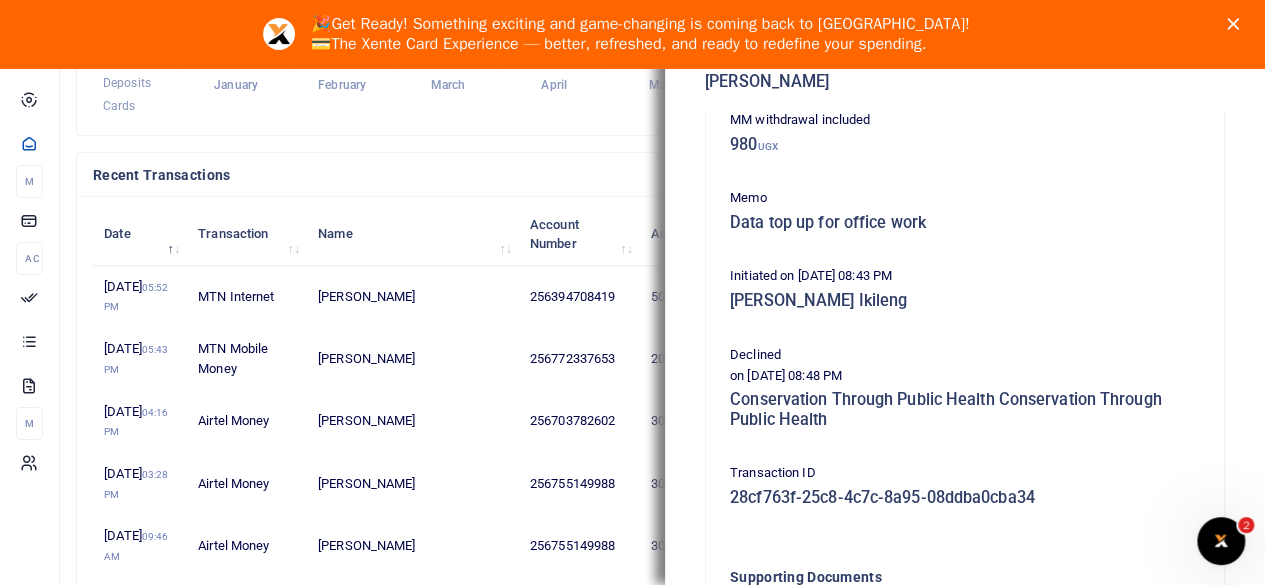 scroll, scrollTop: 200, scrollLeft: 0, axis: vertical 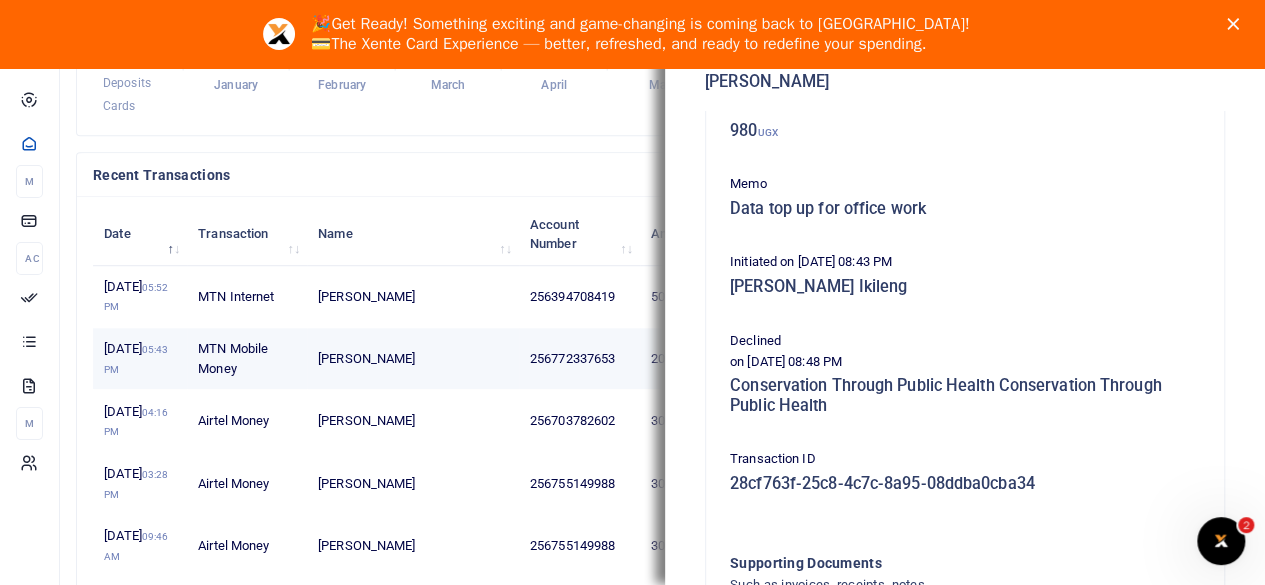 click on "Stephen Rubanga" at bounding box center (413, 359) 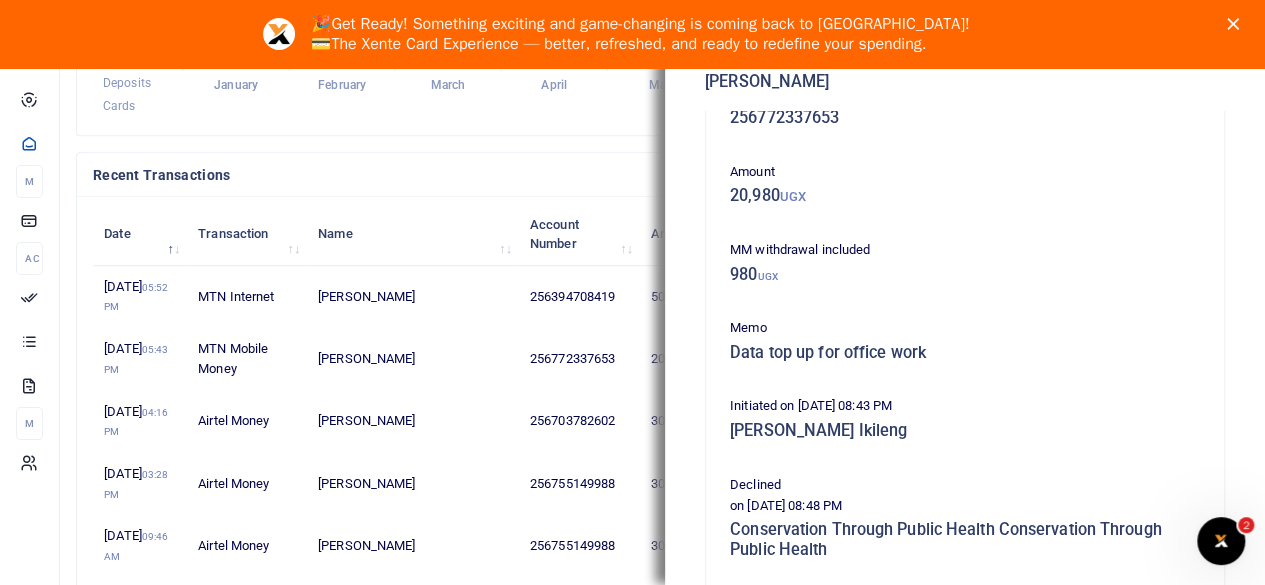 scroll, scrollTop: 0, scrollLeft: 0, axis: both 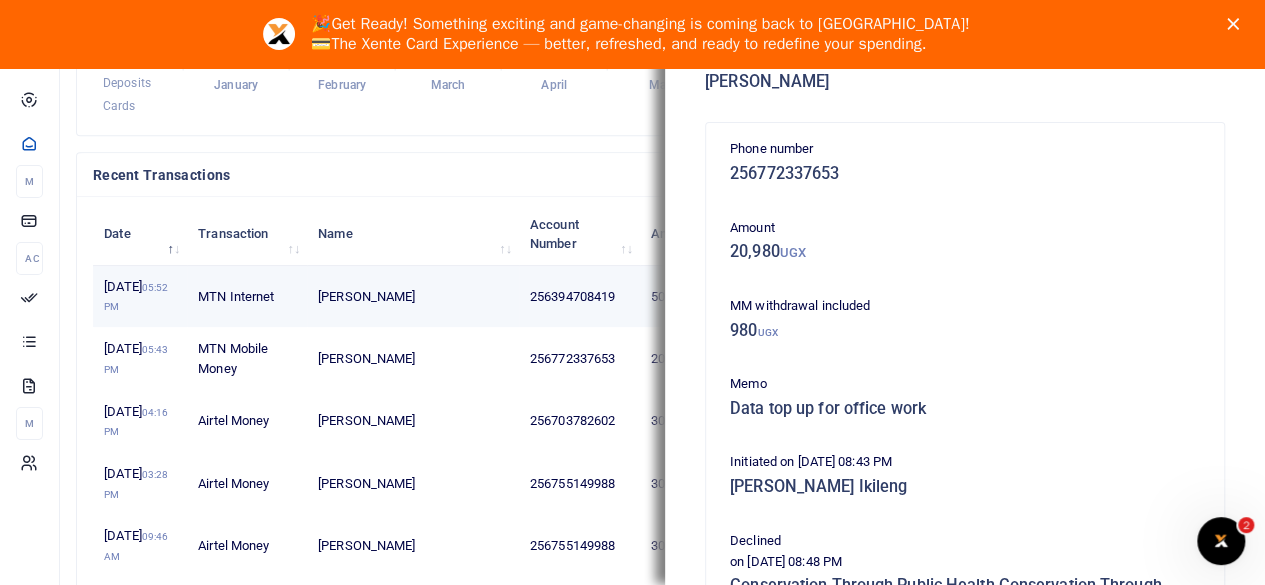 click on "MTN Internet" at bounding box center [247, 297] 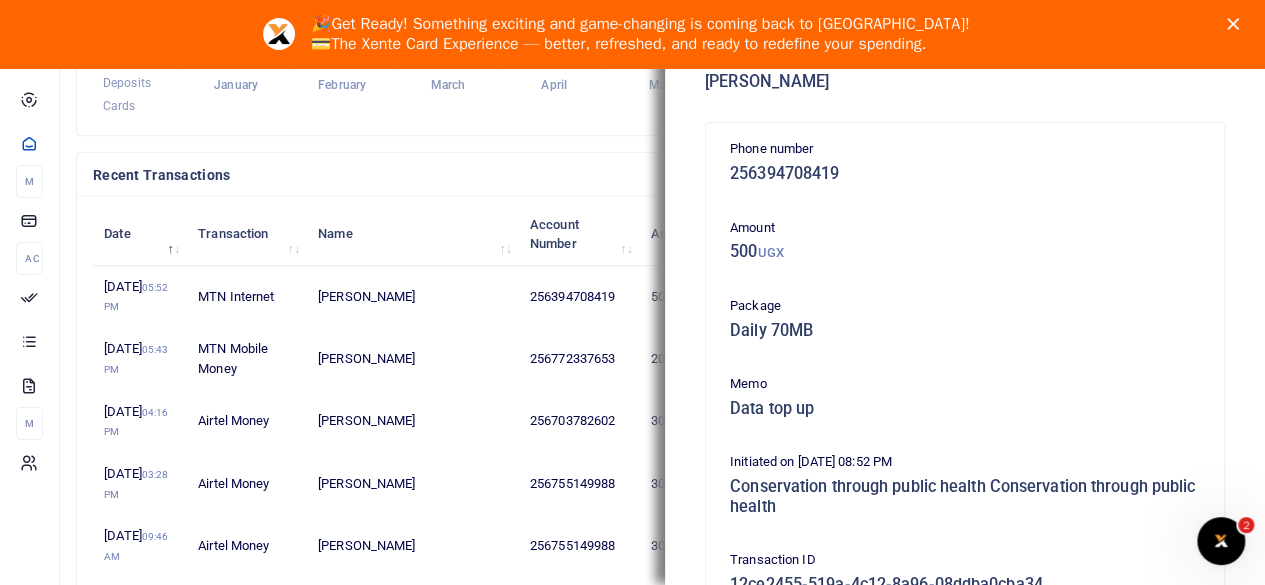 click 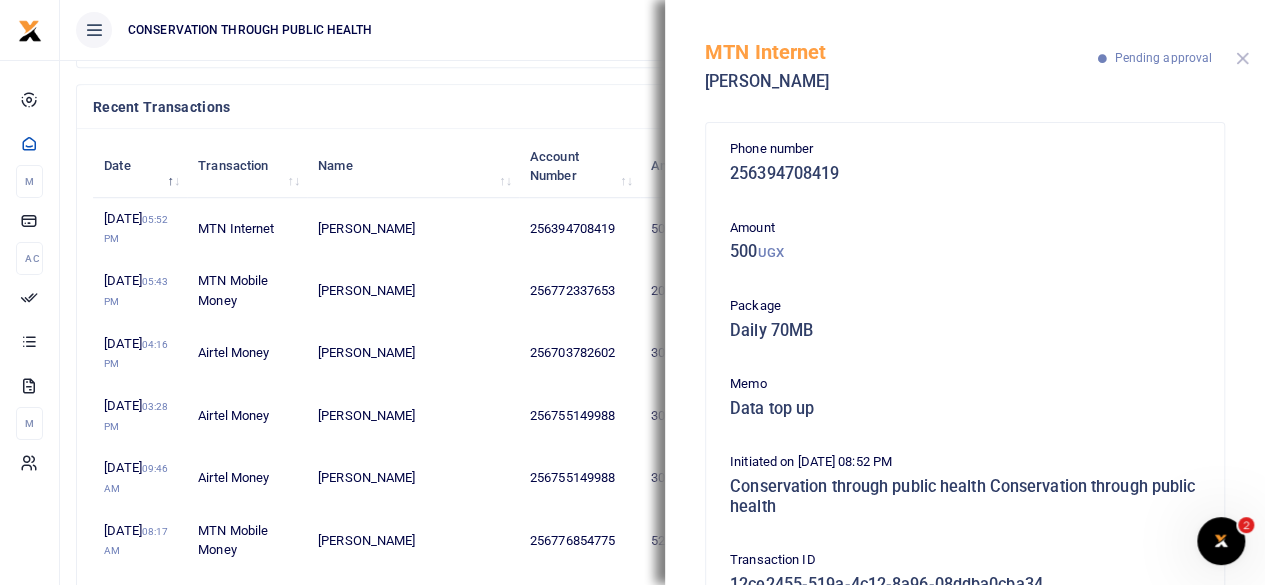 click at bounding box center (1242, 58) 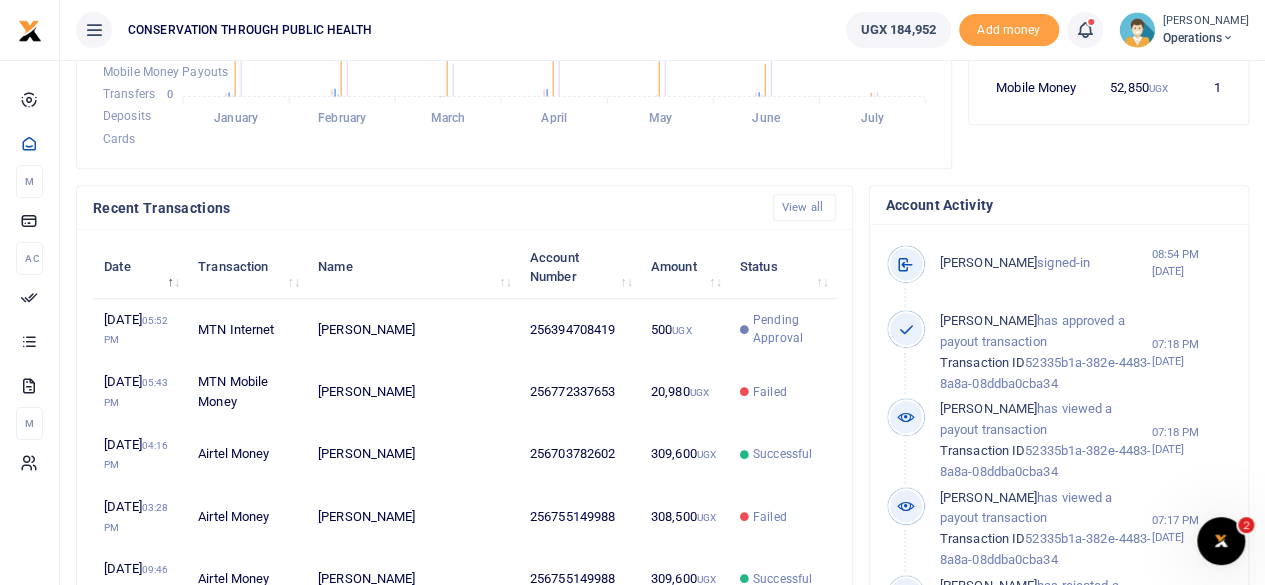 scroll, scrollTop: 500, scrollLeft: 0, axis: vertical 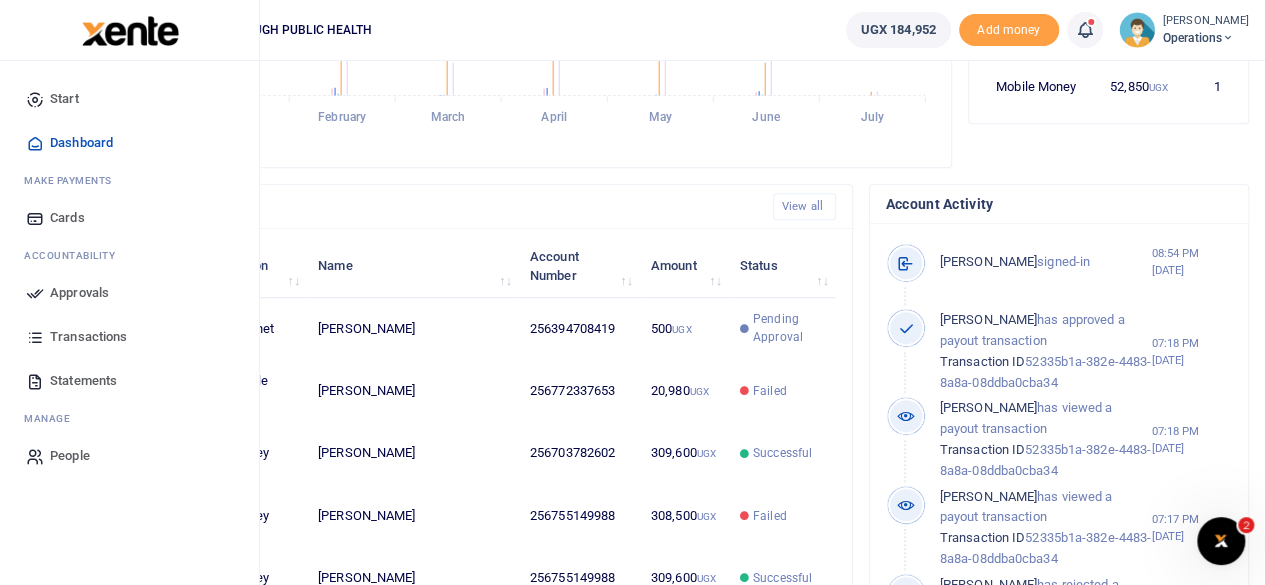 click on "Dashboard" at bounding box center (81, 143) 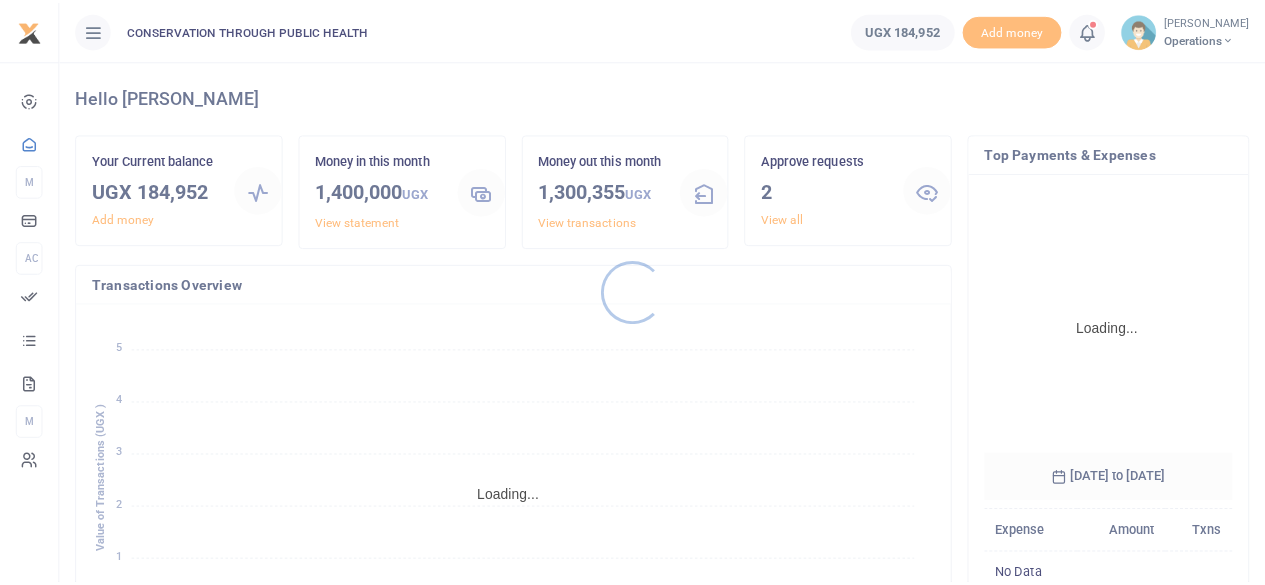 scroll, scrollTop: 0, scrollLeft: 0, axis: both 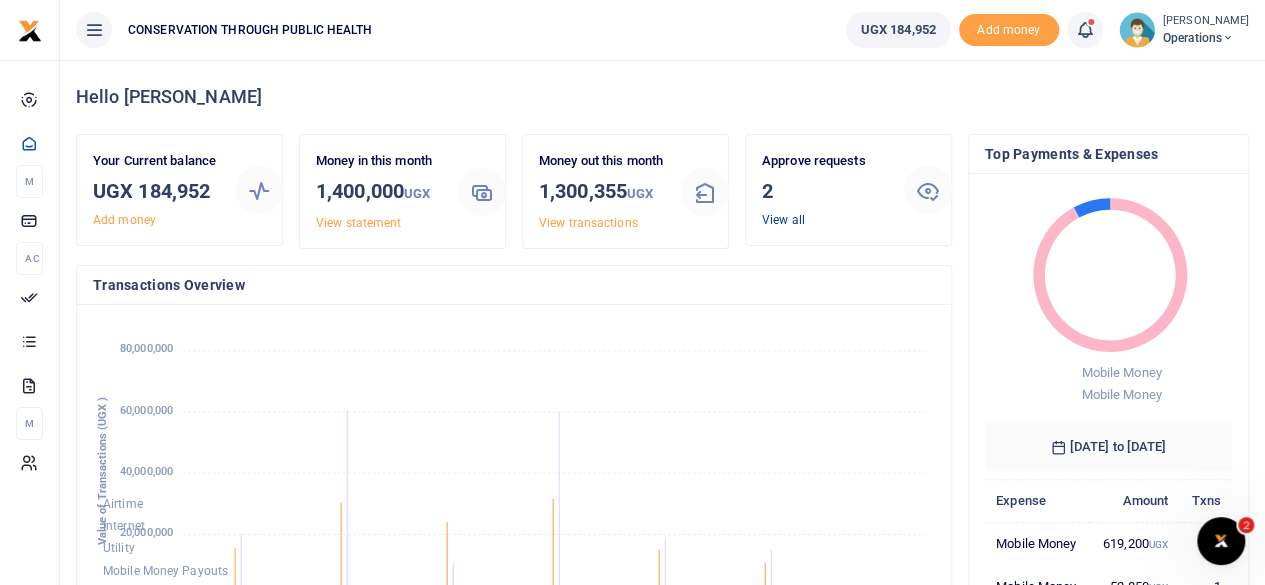 click on "View all" at bounding box center (783, 220) 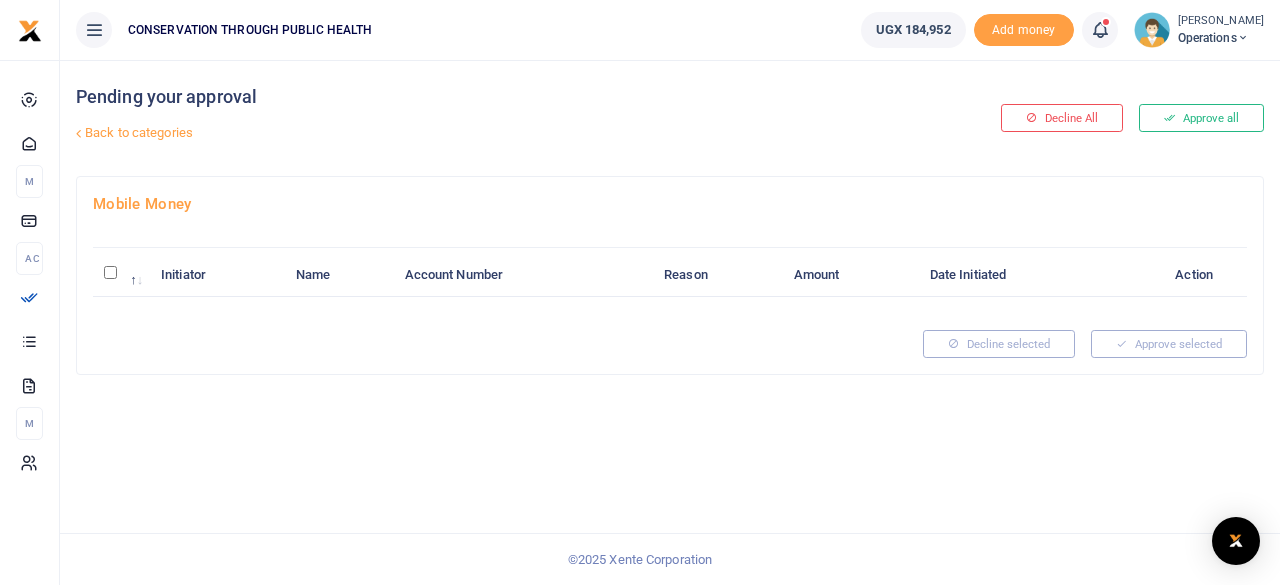 scroll, scrollTop: 0, scrollLeft: 0, axis: both 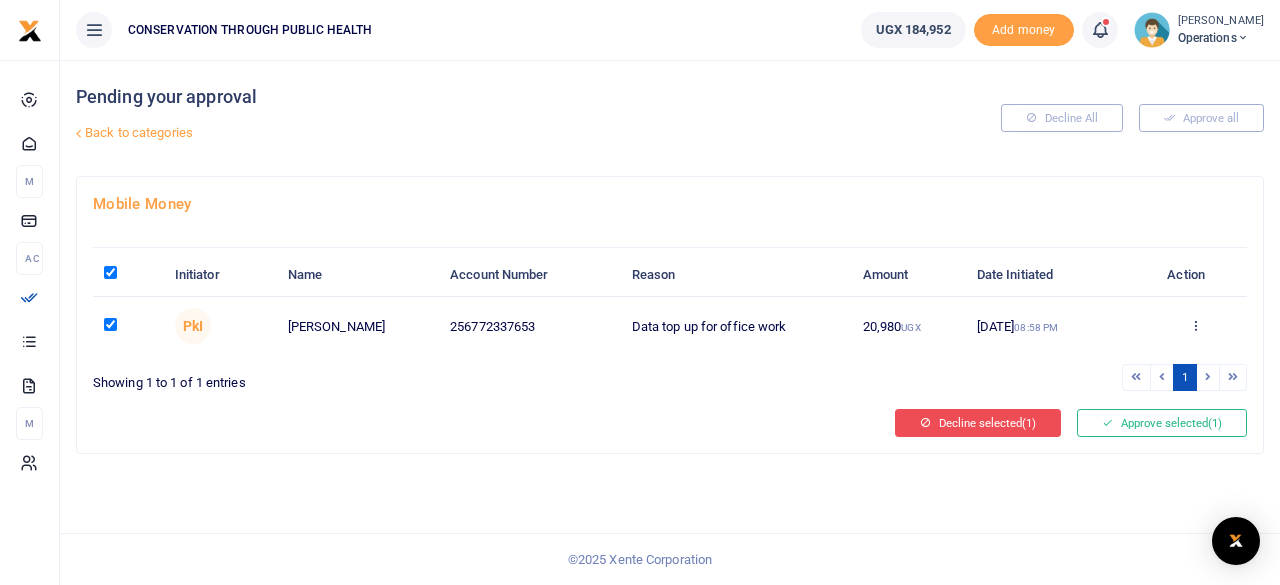 click on "Decline selected  (1)" at bounding box center [978, 423] 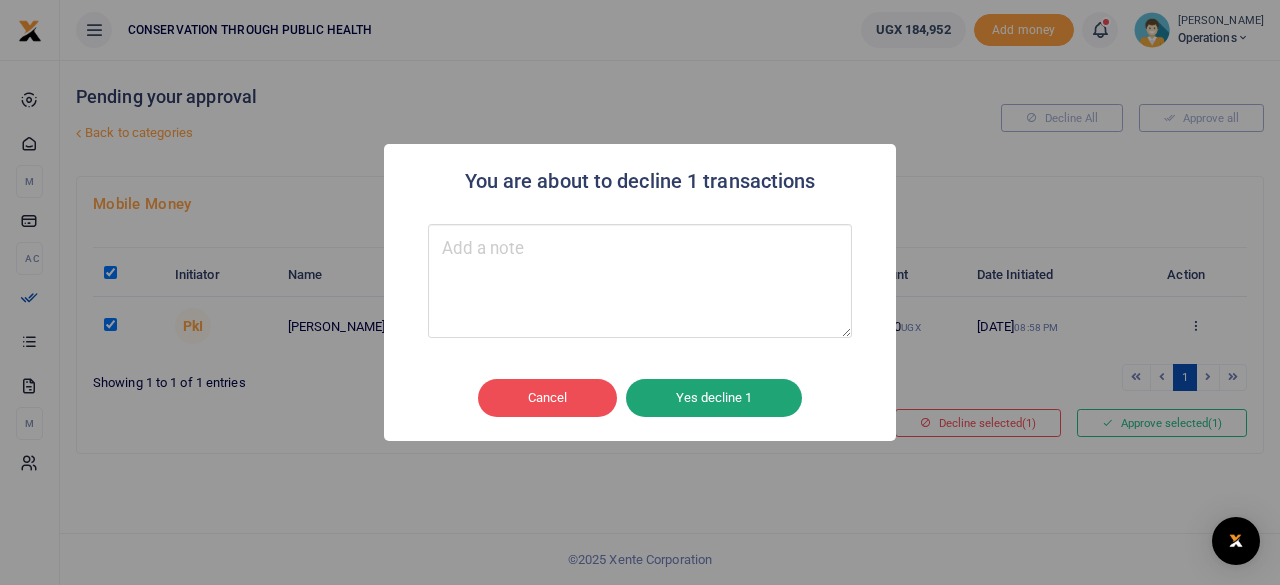 click on "Yes decline 1" at bounding box center [714, 398] 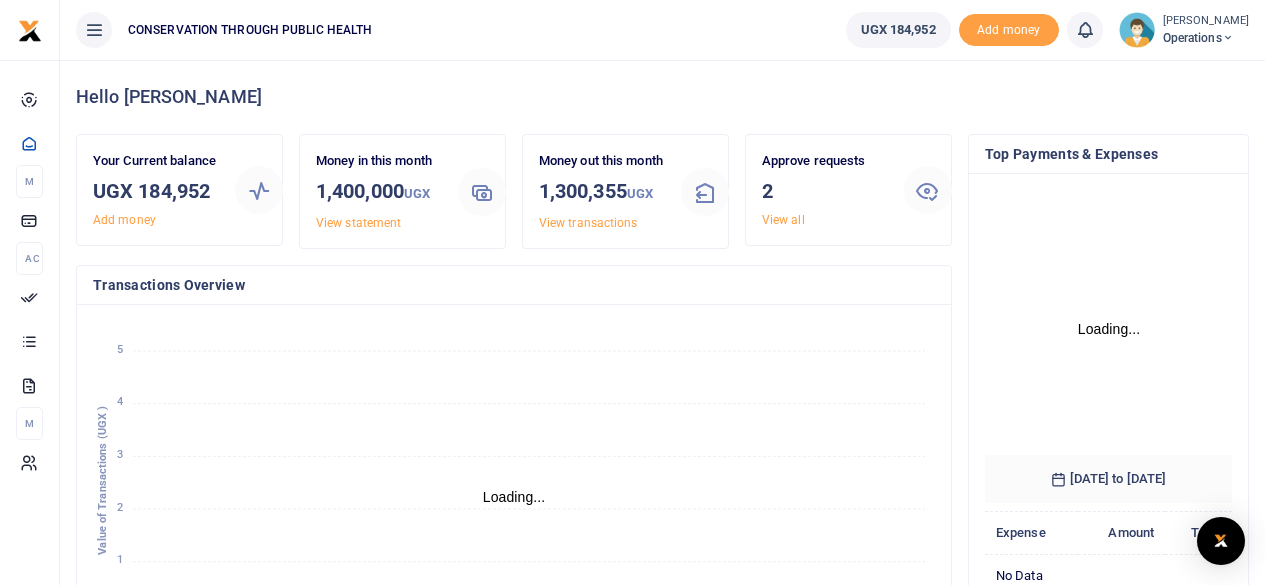 scroll, scrollTop: 0, scrollLeft: 0, axis: both 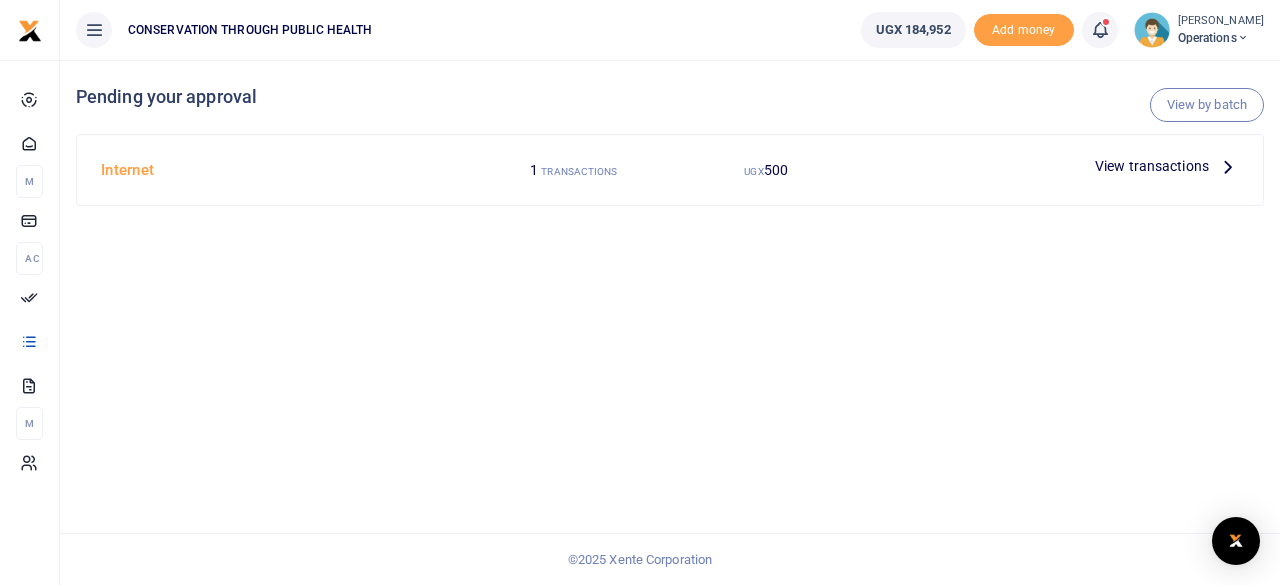 click on "View transactions" at bounding box center [1152, 166] 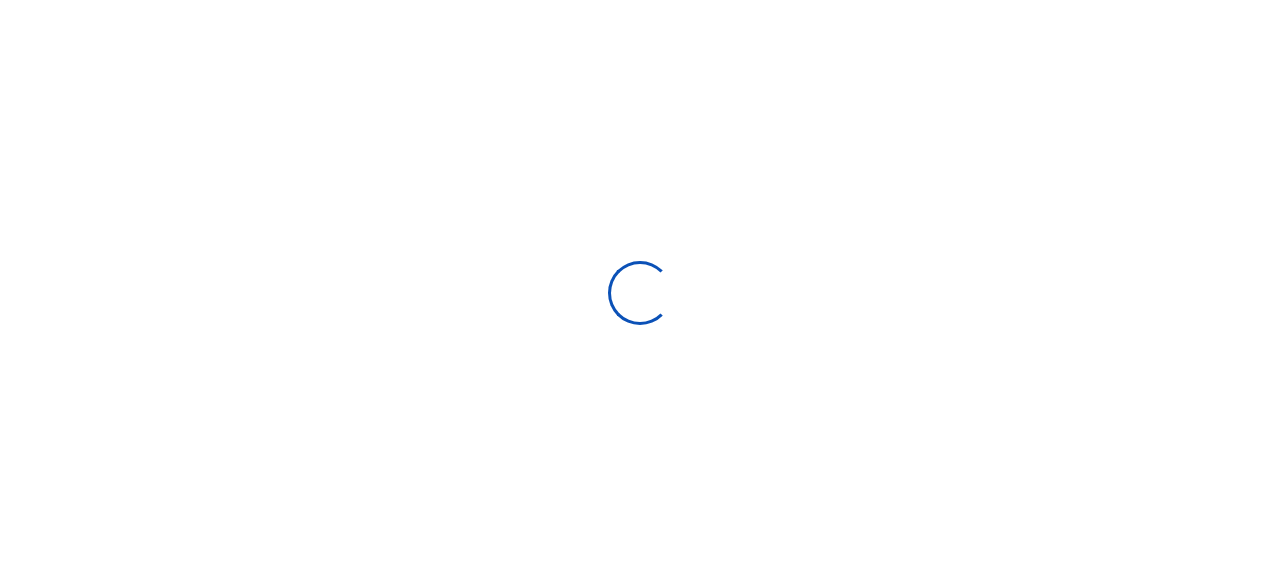 scroll, scrollTop: 0, scrollLeft: 0, axis: both 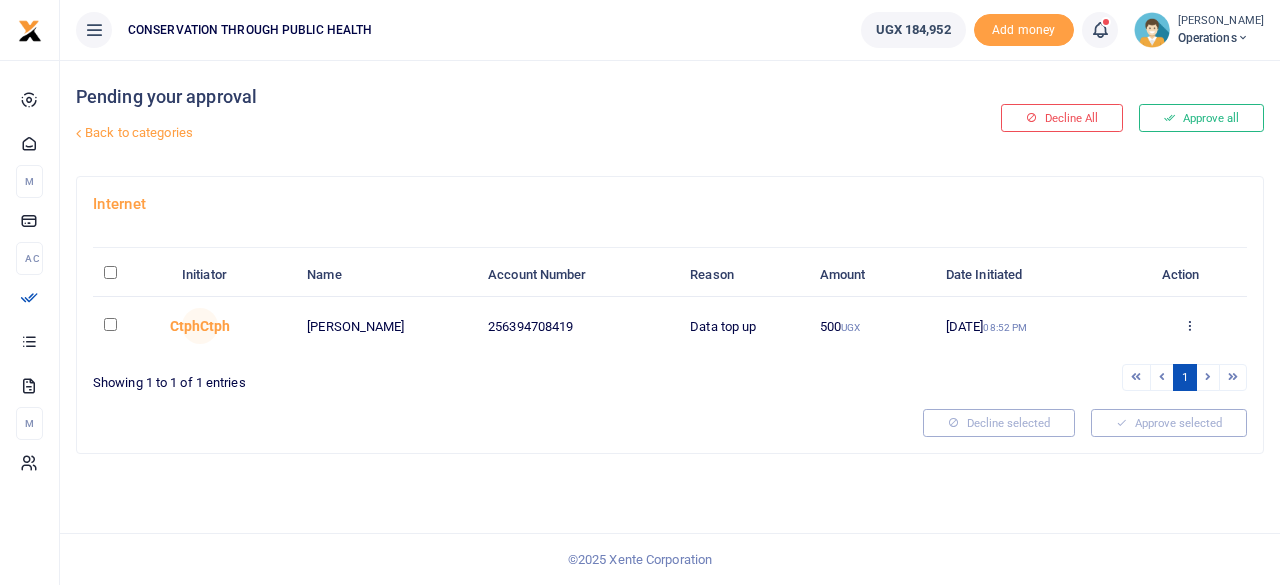 click at bounding box center (110, 324) 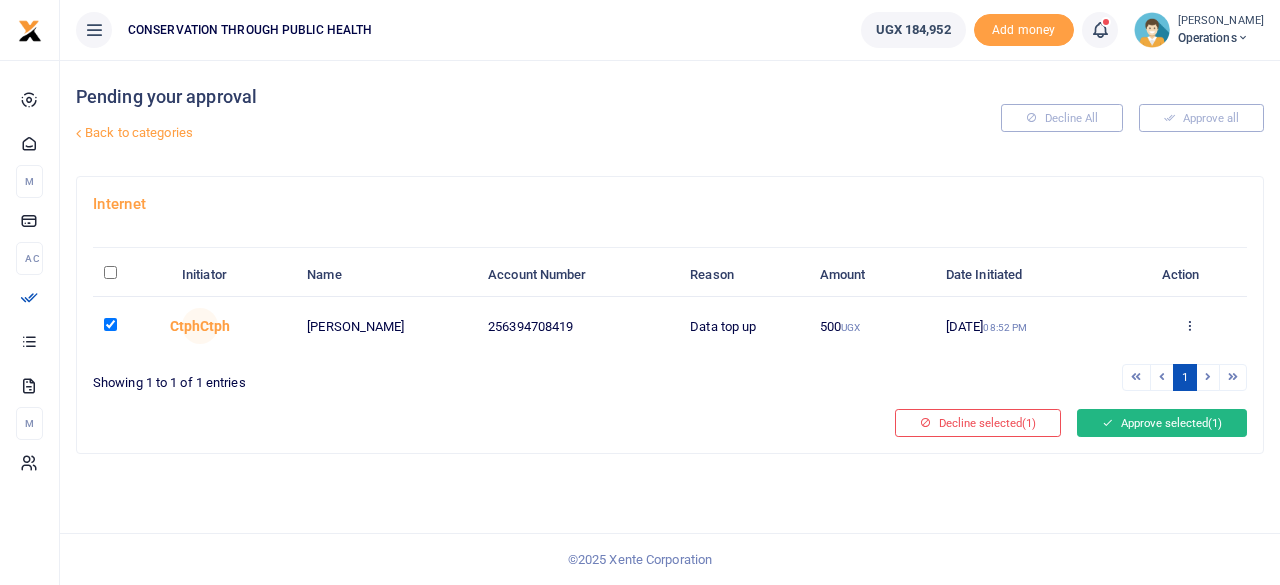 click on "Approve selected  (1)" at bounding box center (1162, 423) 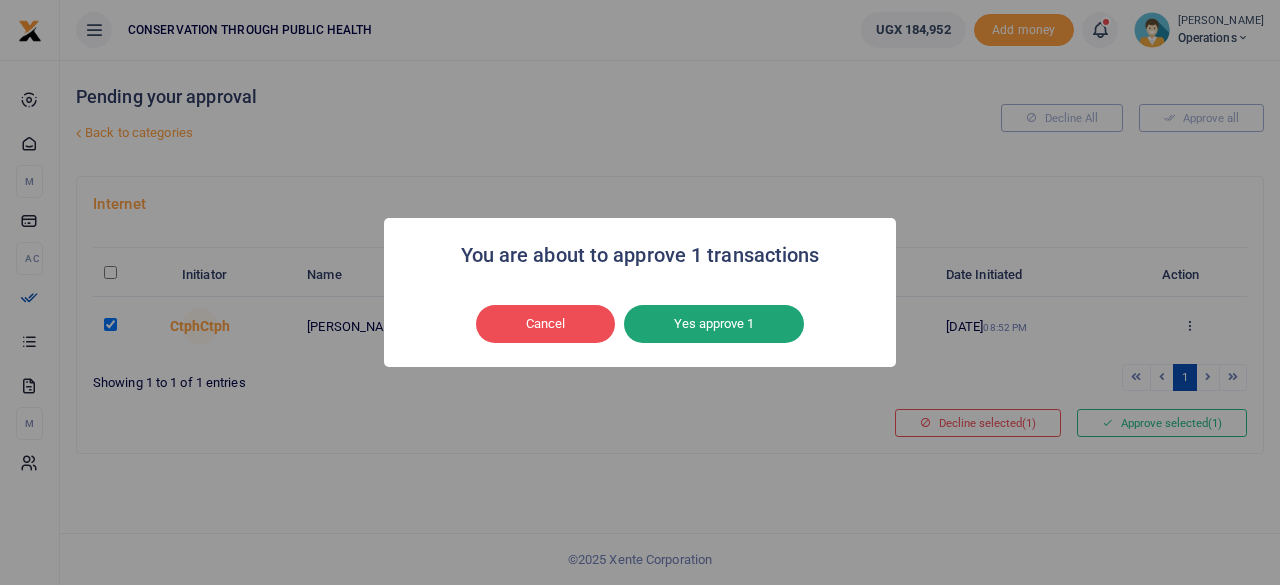 click on "Yes approve 1" at bounding box center (714, 324) 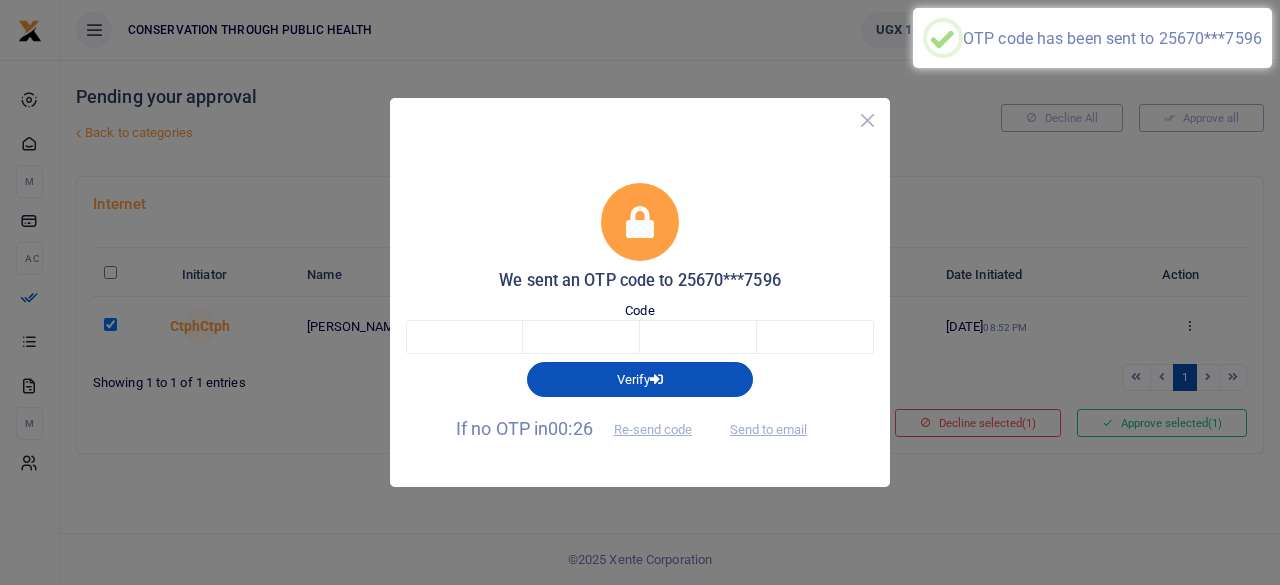 click at bounding box center [867, 120] 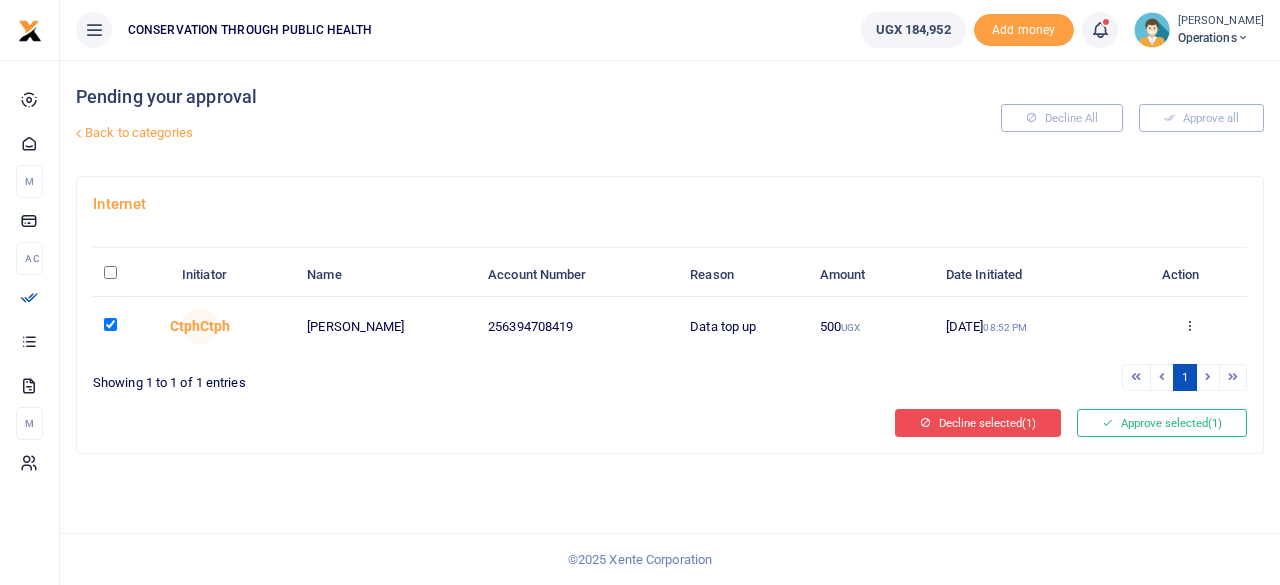 click on "Decline selected  (1)" at bounding box center [978, 423] 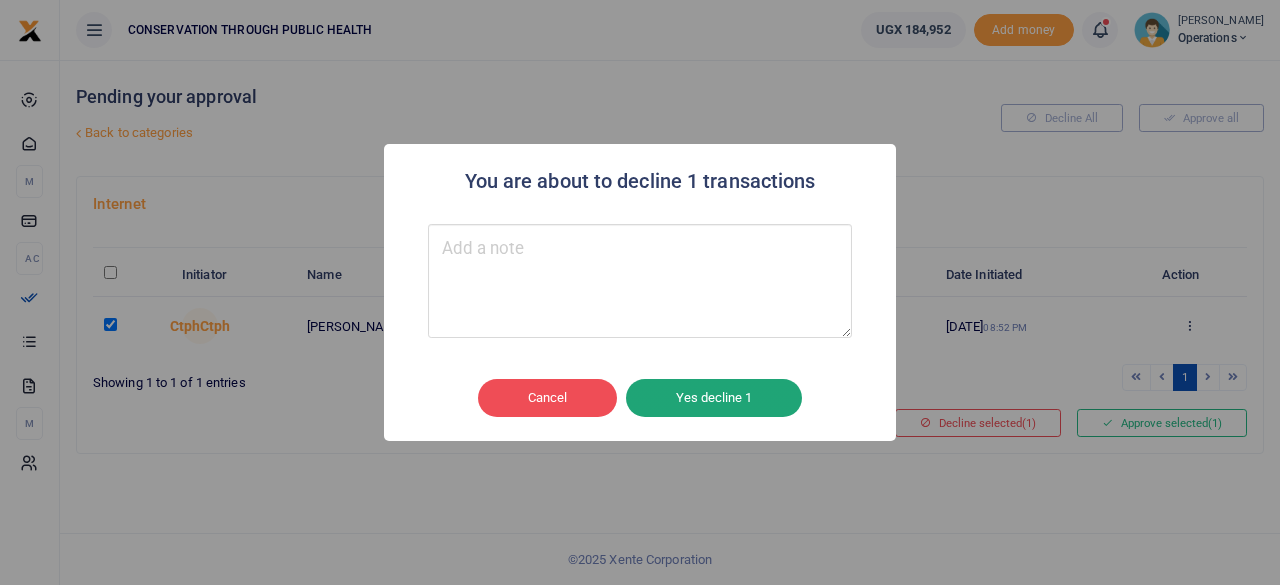 click on "Yes decline 1" at bounding box center (714, 398) 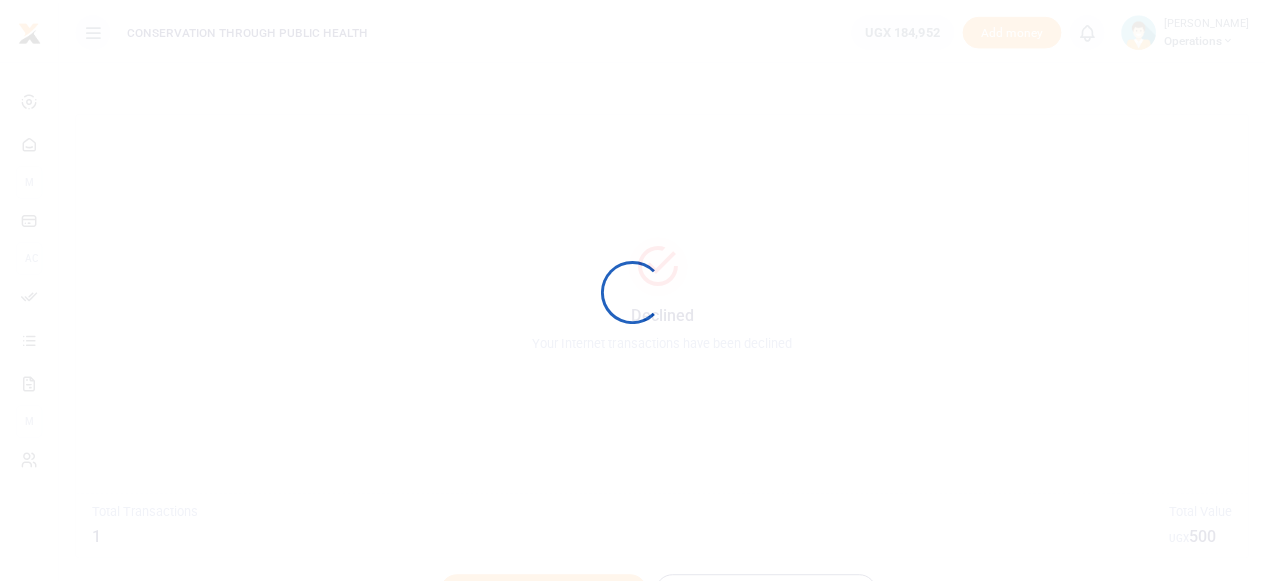 scroll, scrollTop: 0, scrollLeft: 0, axis: both 